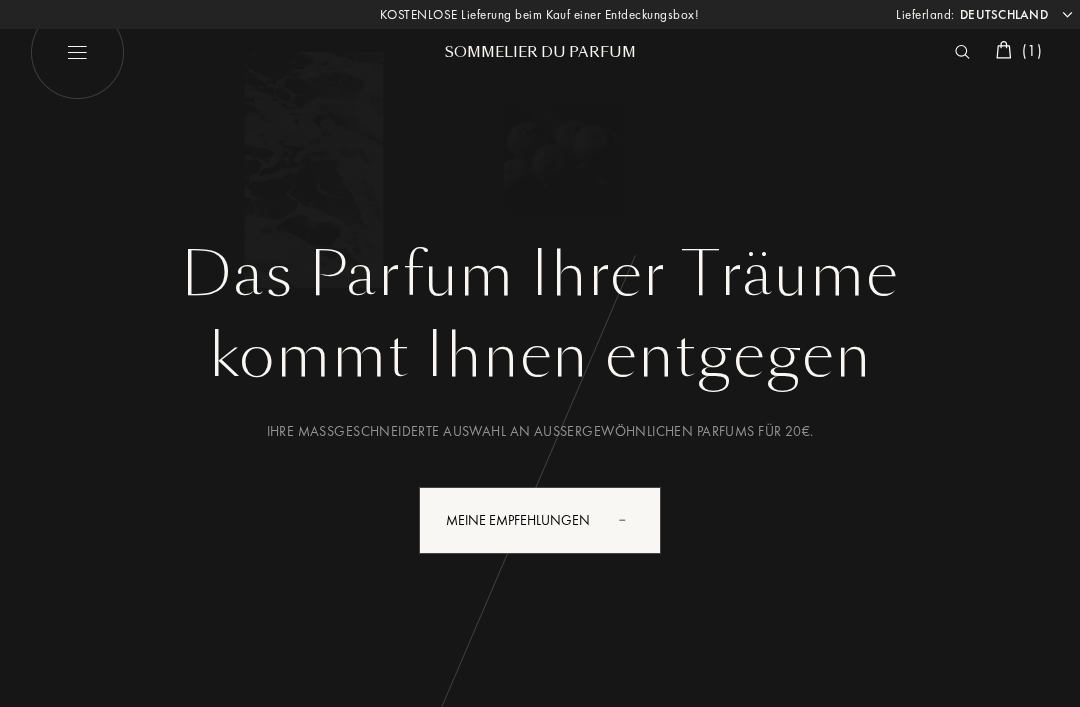select on "DE" 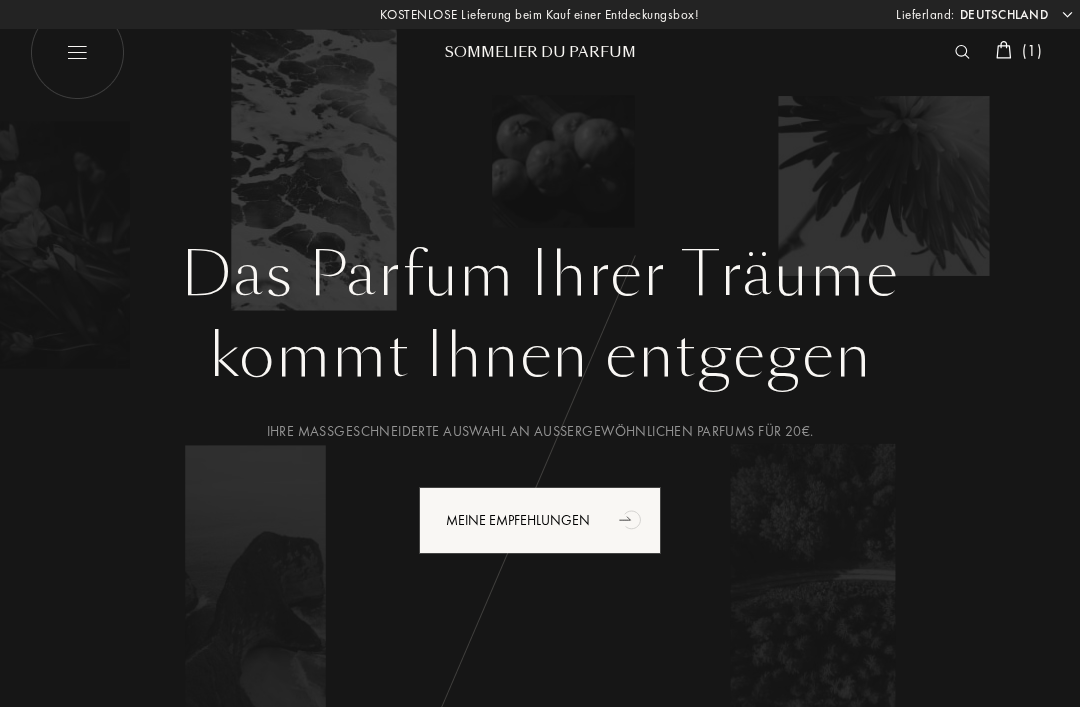 click at bounding box center [77, 52] 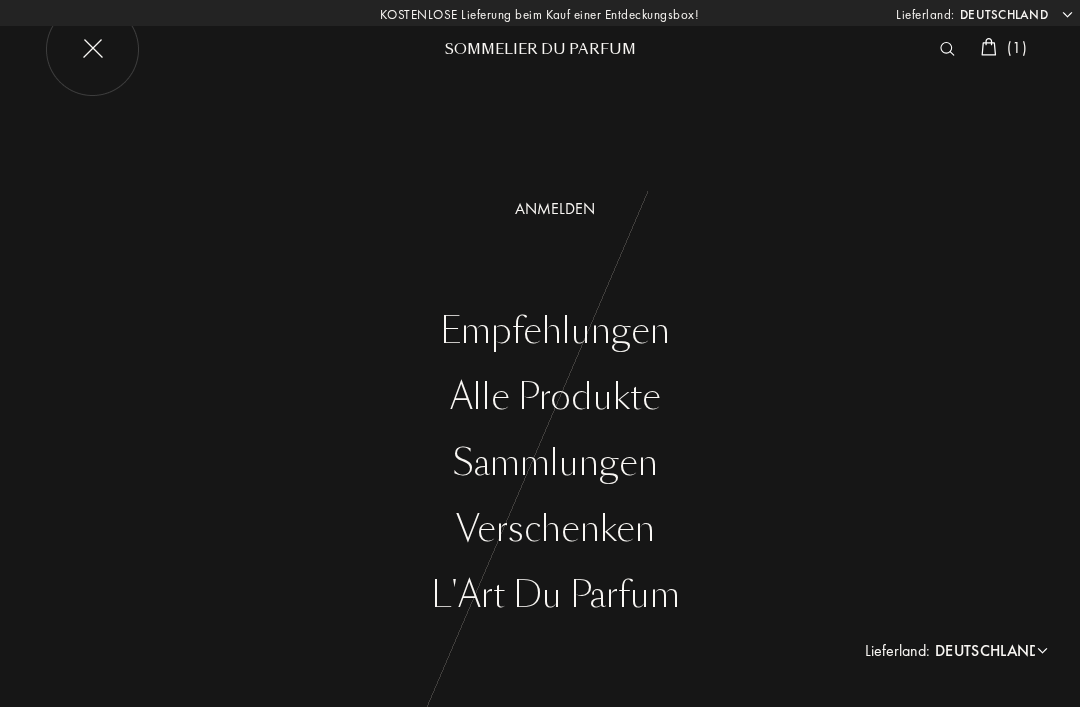click on "Alle Produkte" at bounding box center [555, 397] 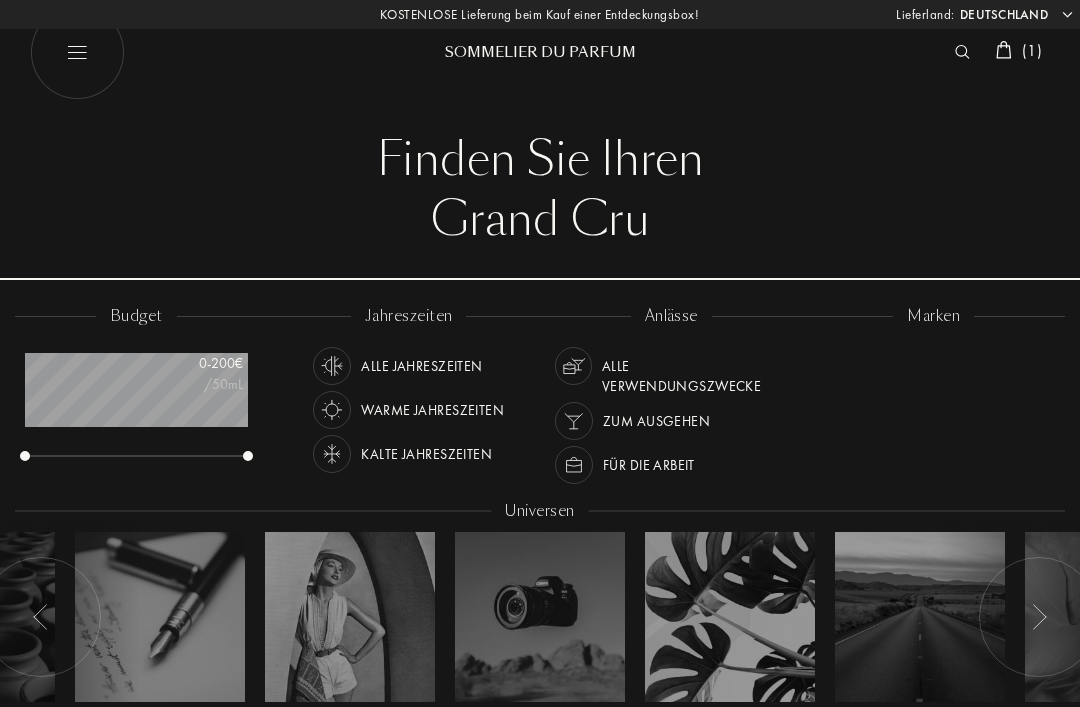 select on "DE" 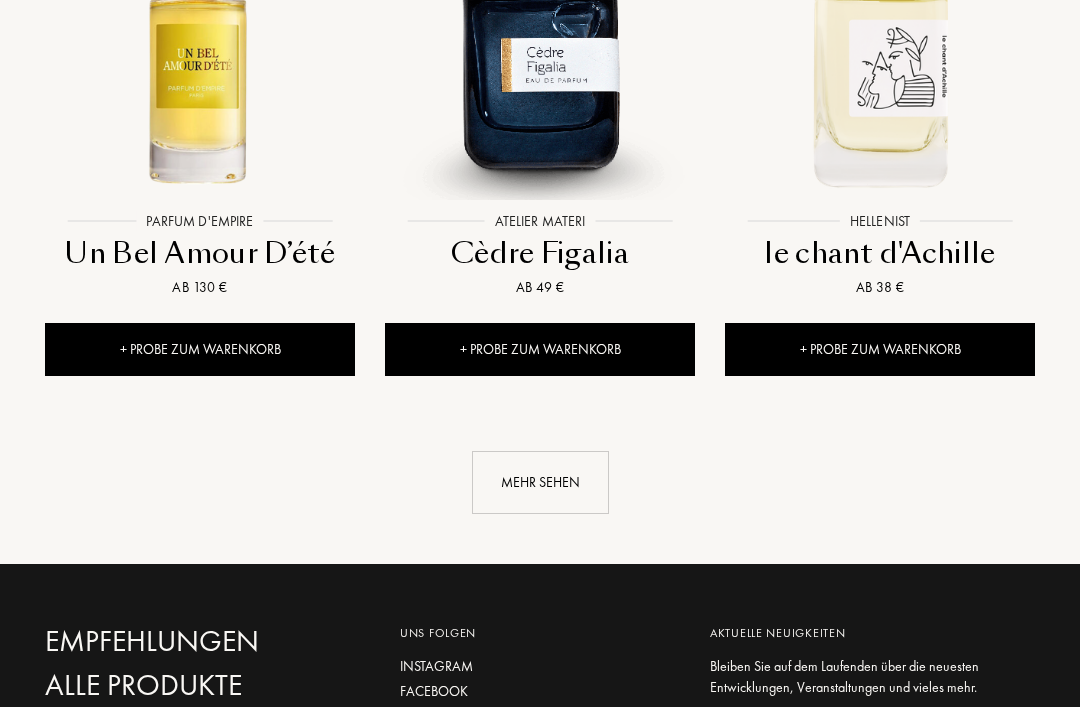 click on "Mehr sehen" at bounding box center (540, 483) 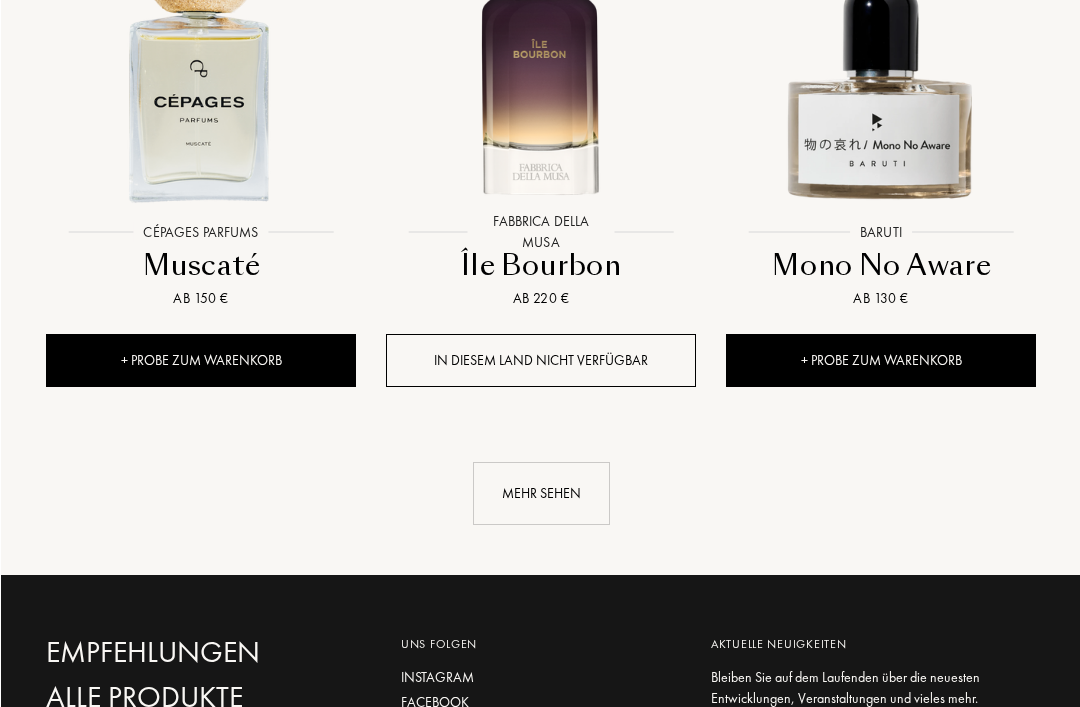 scroll, scrollTop: 4770, scrollLeft: 0, axis: vertical 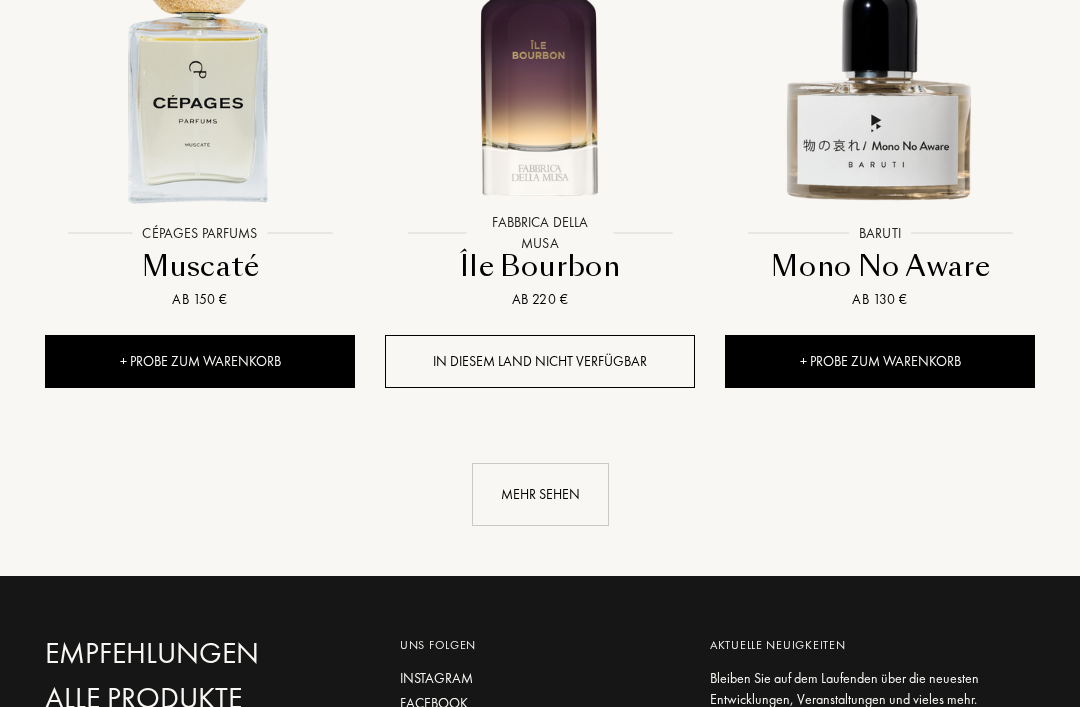 click on "Mehr sehen" at bounding box center [540, 494] 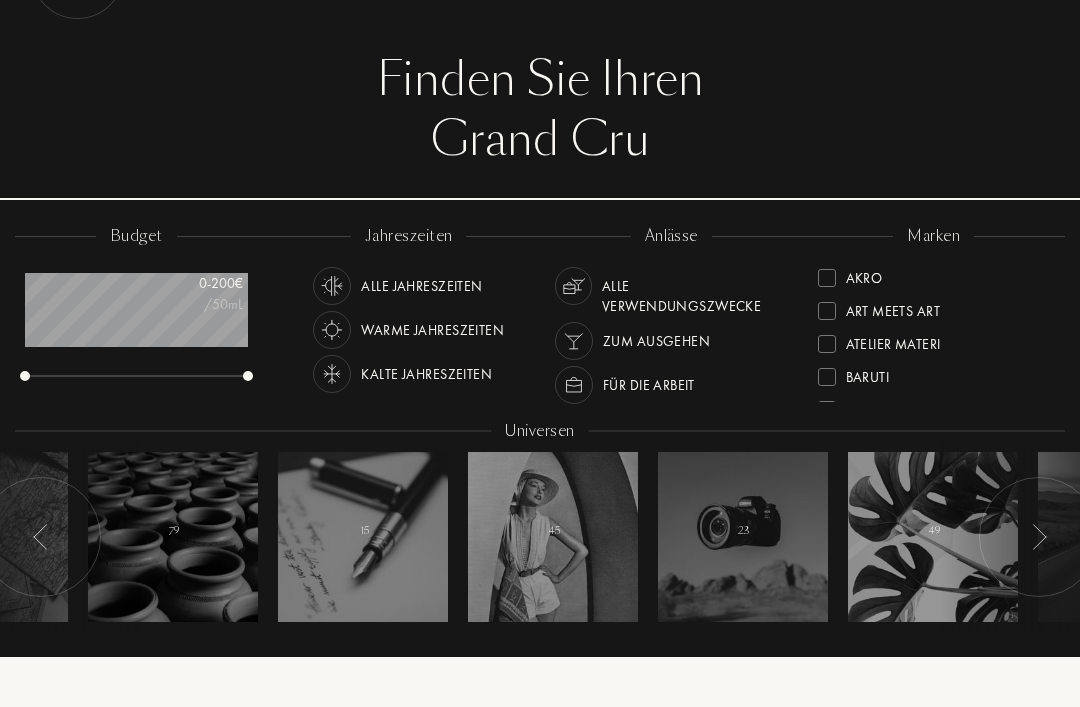 scroll, scrollTop: 102, scrollLeft: 0, axis: vertical 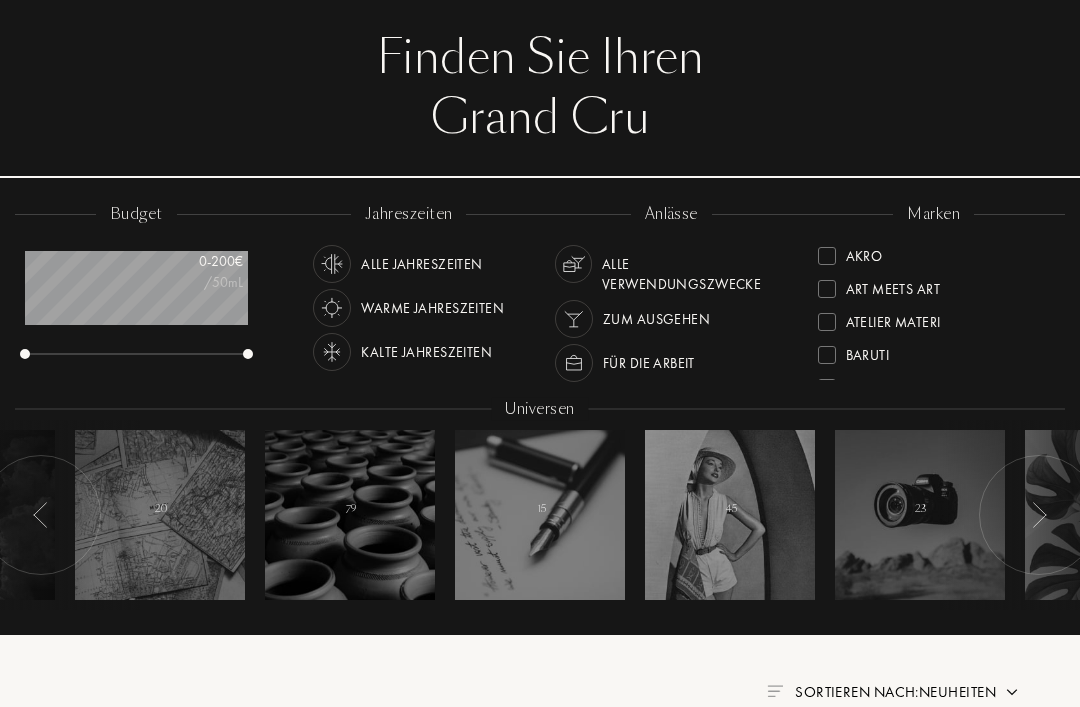 click at bounding box center (540, 515) 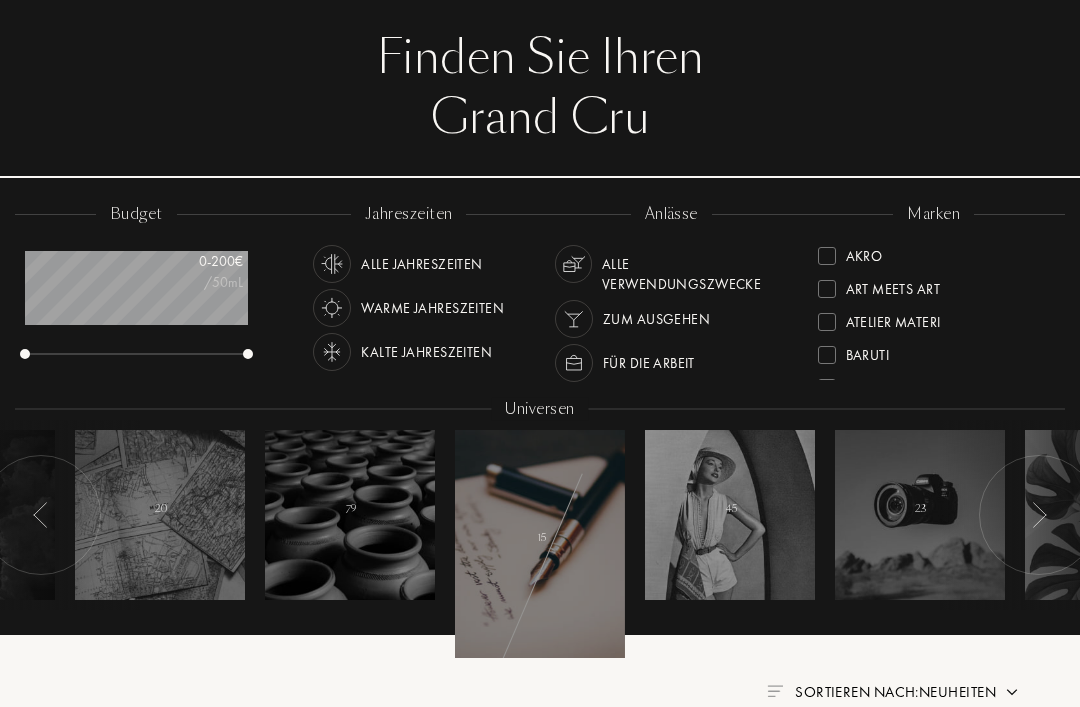 click at bounding box center [730, 515] 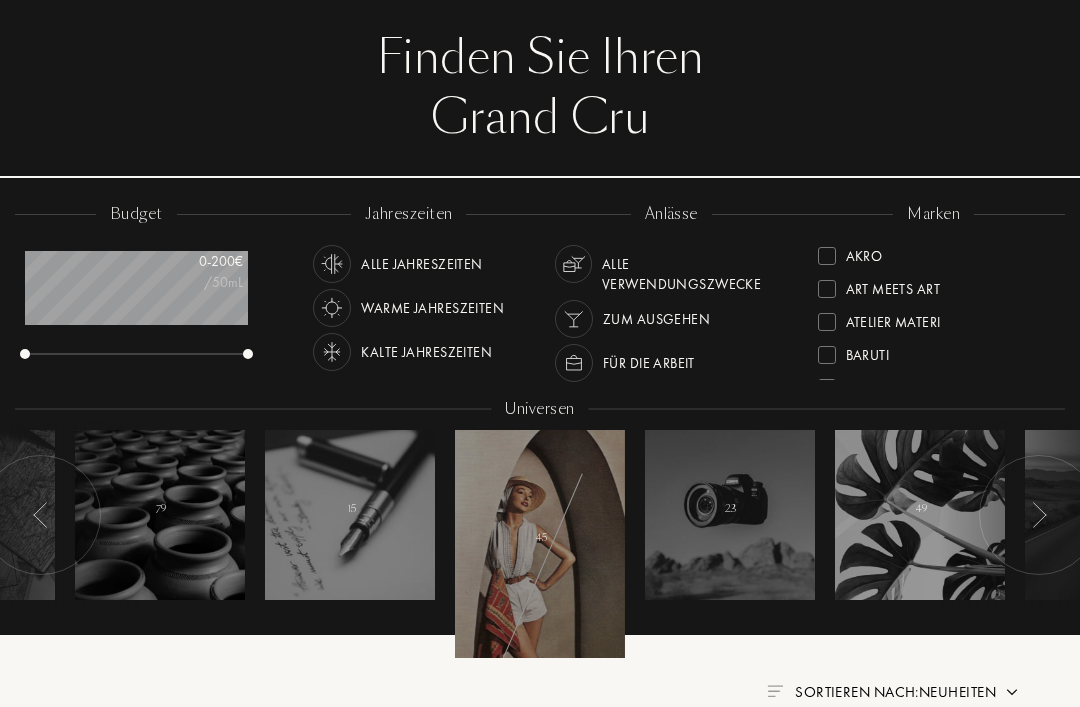 click at bounding box center (730, 515) 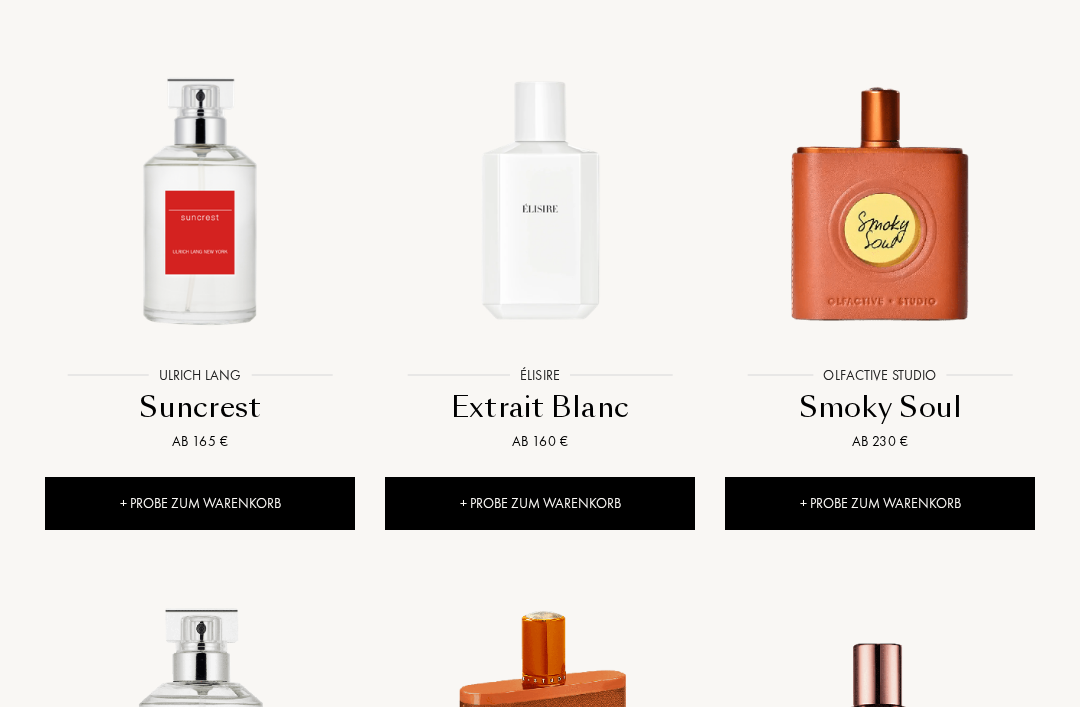 scroll, scrollTop: 819, scrollLeft: 0, axis: vertical 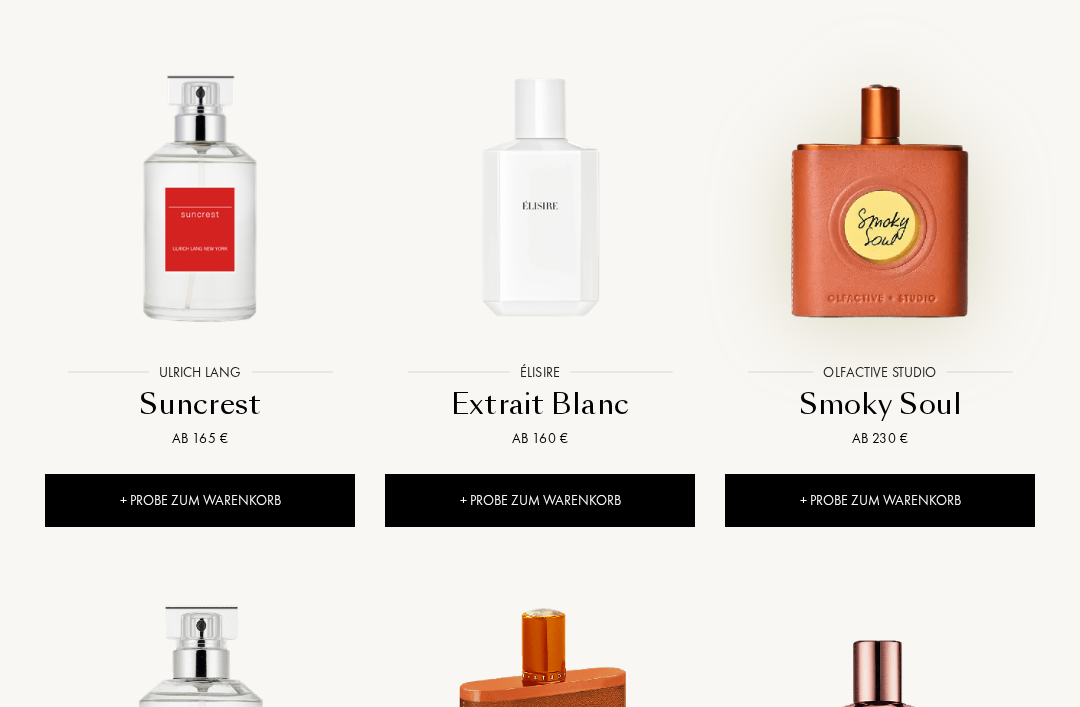 click at bounding box center [880, 214] 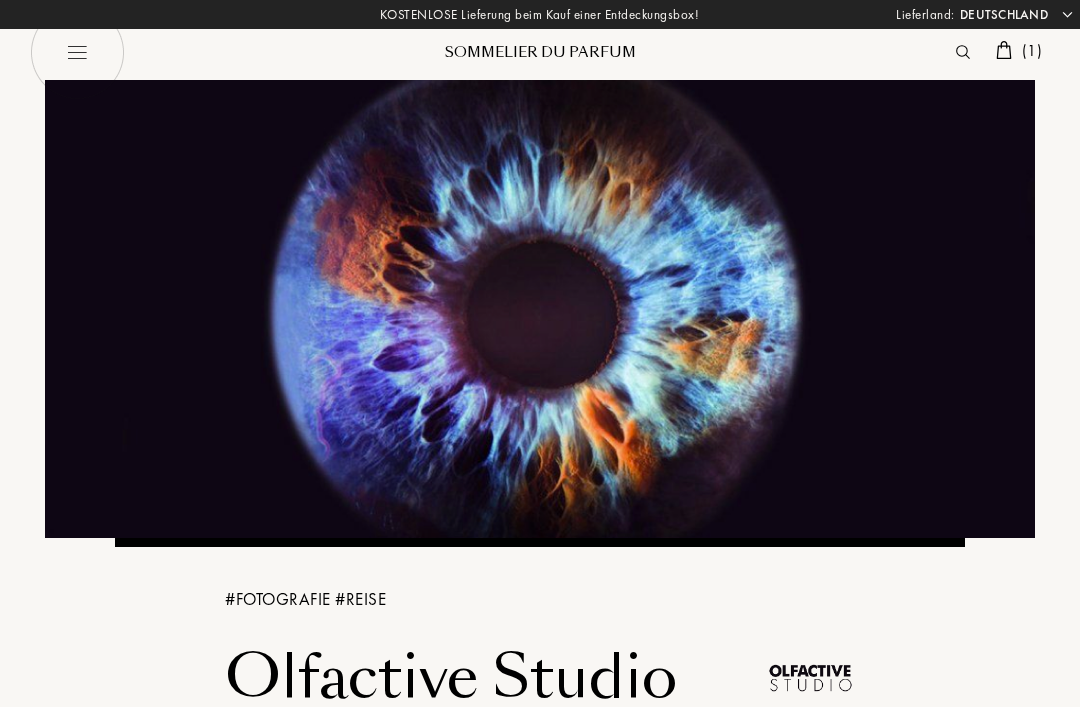 select on "DE" 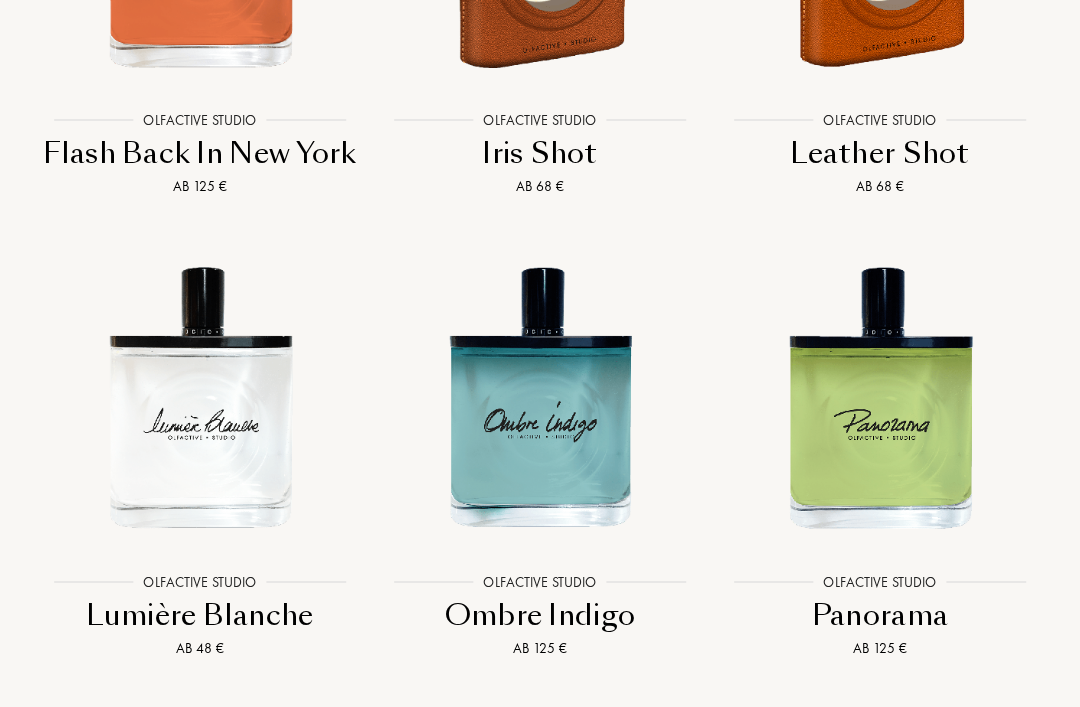 scroll, scrollTop: 4085, scrollLeft: 0, axis: vertical 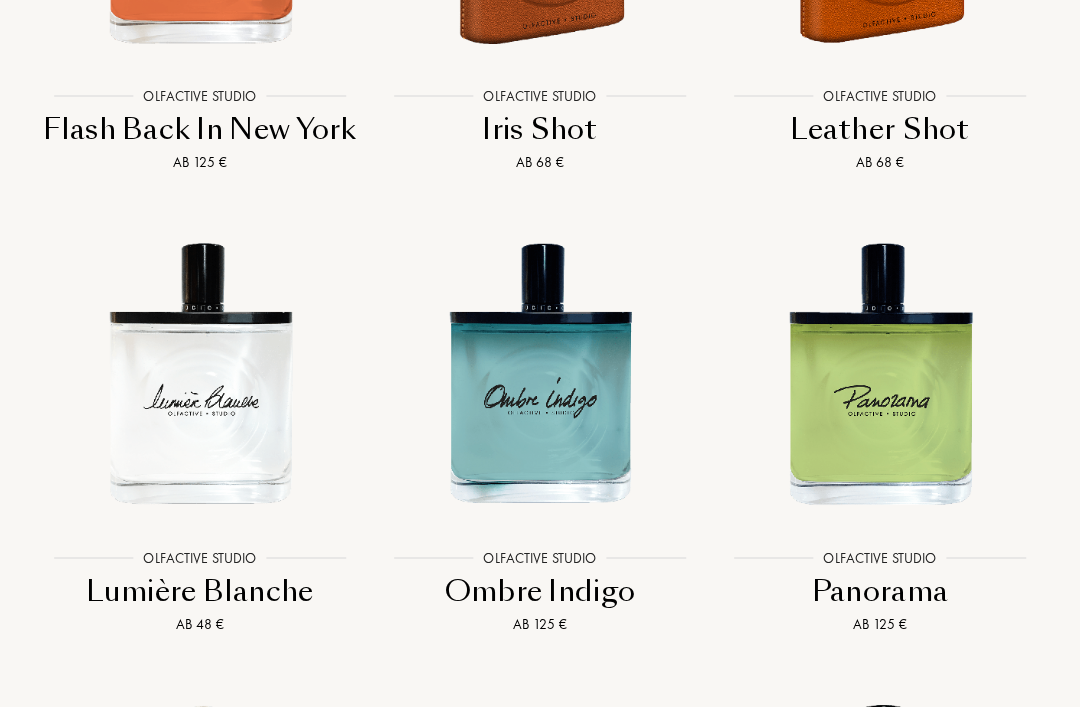 click on "Lumière Blanche" at bounding box center (200, 591) 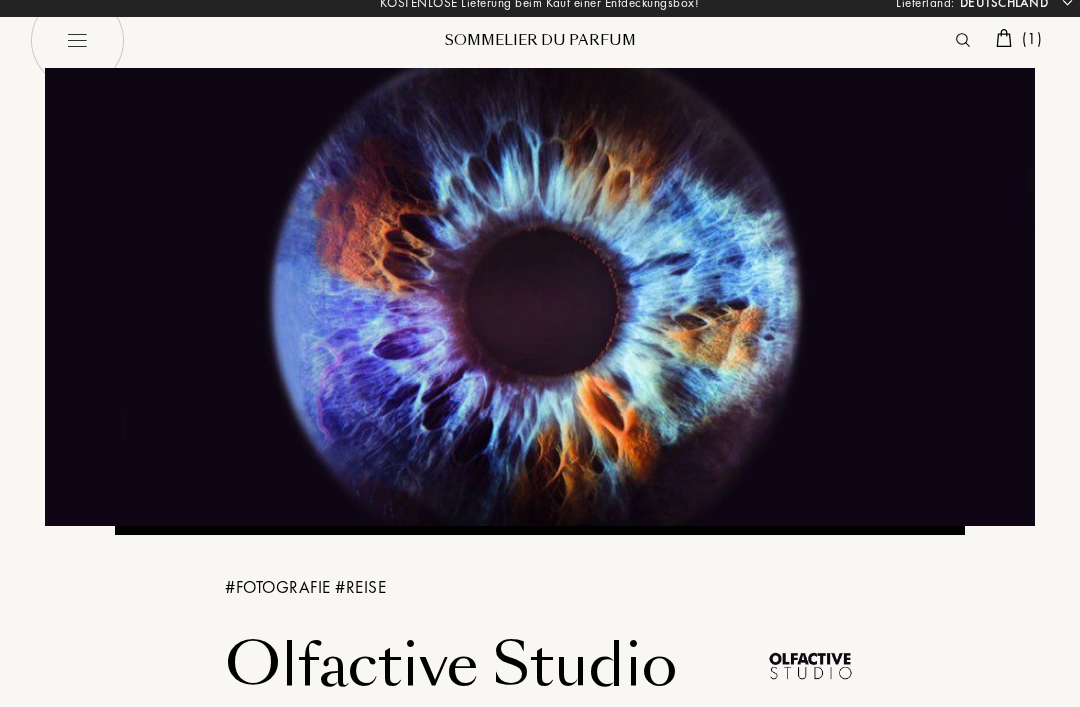 scroll, scrollTop: 0, scrollLeft: 0, axis: both 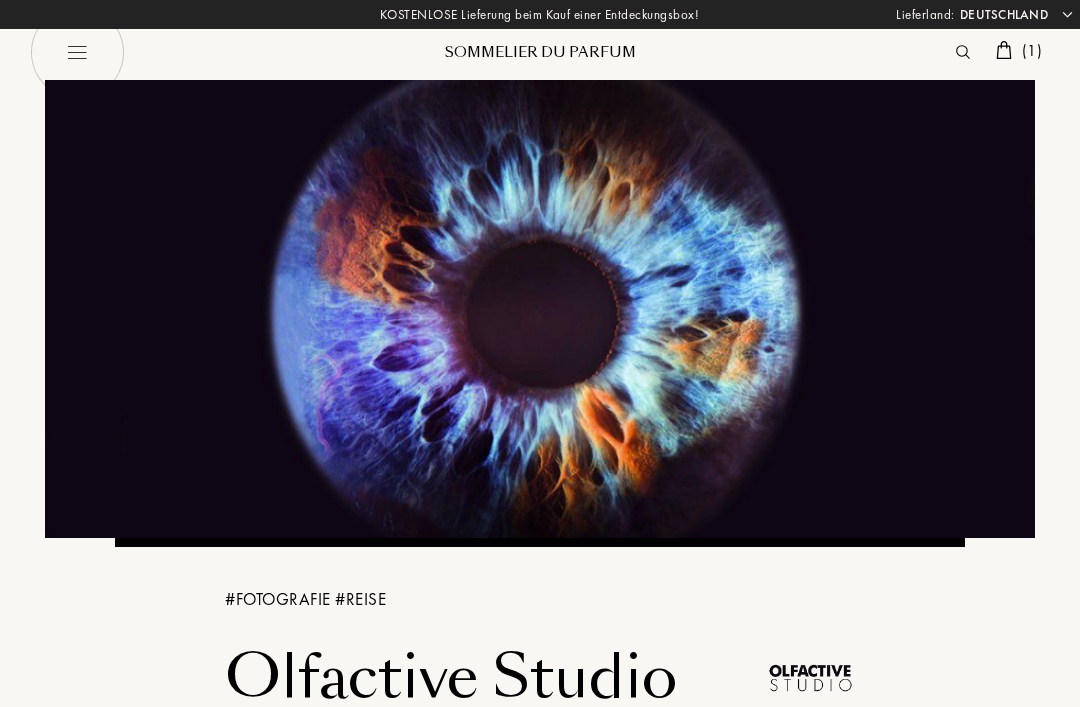 click at bounding box center (77, 52) 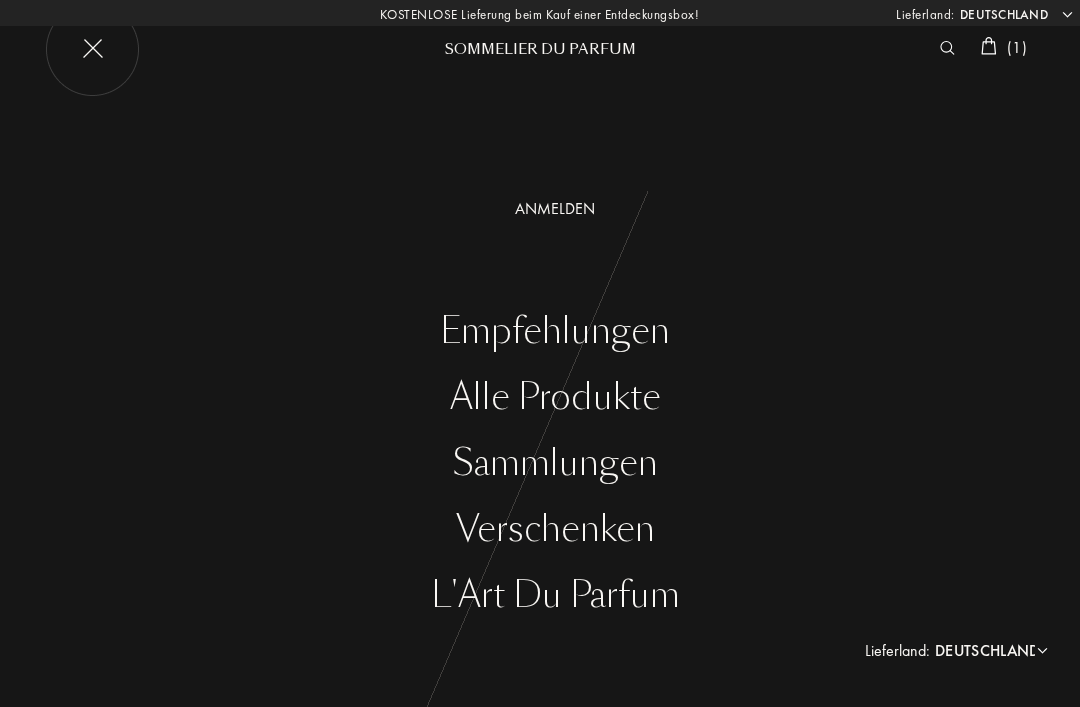 click on "Empfehlungen" at bounding box center (555, 331) 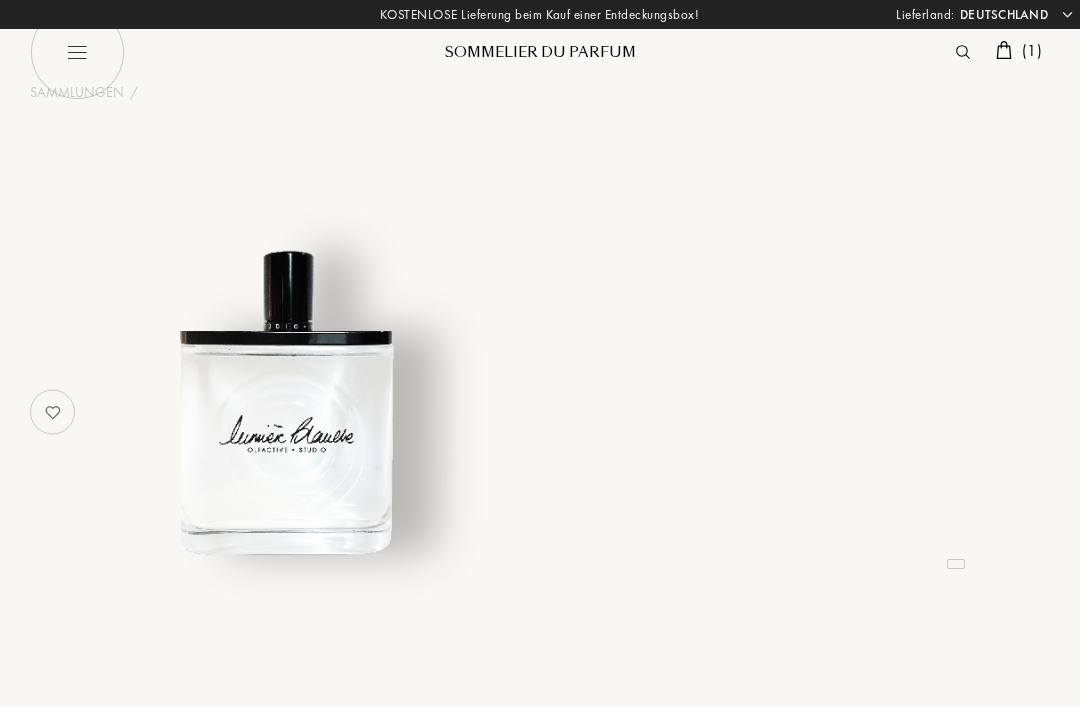select on "DE" 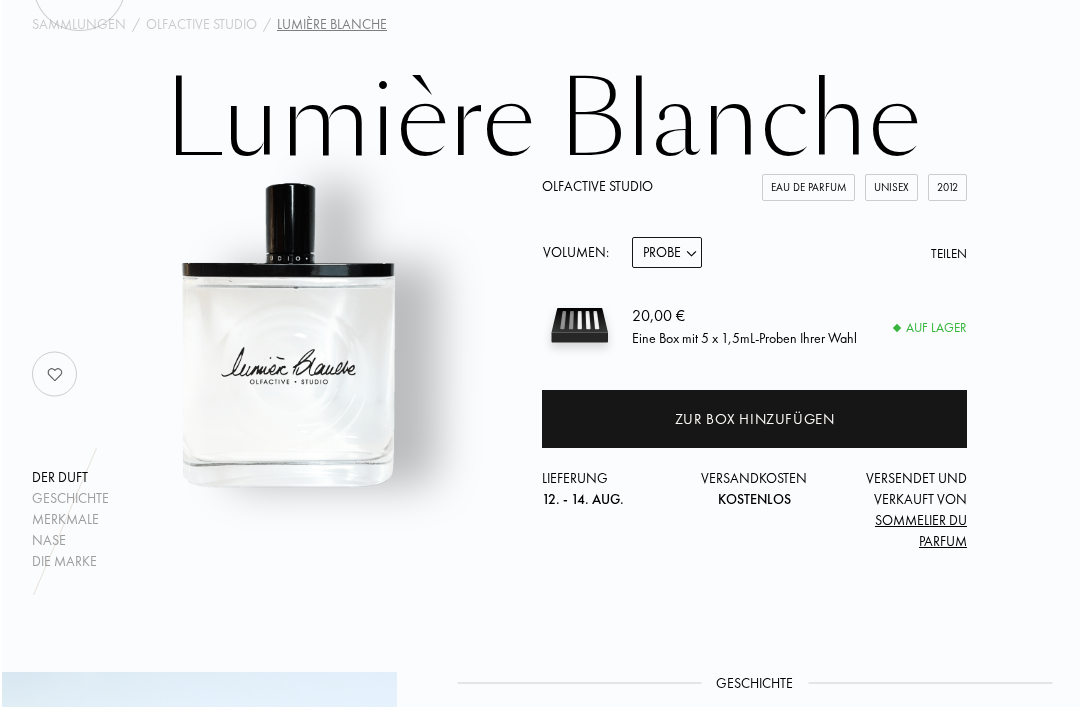 scroll, scrollTop: 68, scrollLeft: 0, axis: vertical 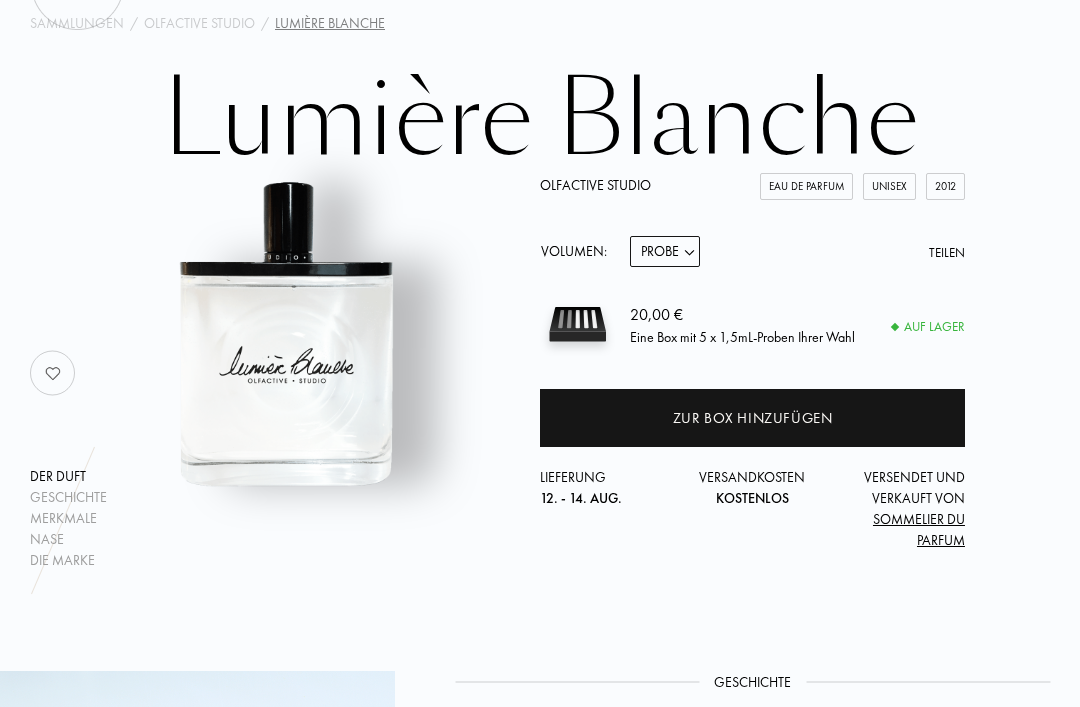 click on "Probe 15mL 50mL 100mL" at bounding box center [665, 252] 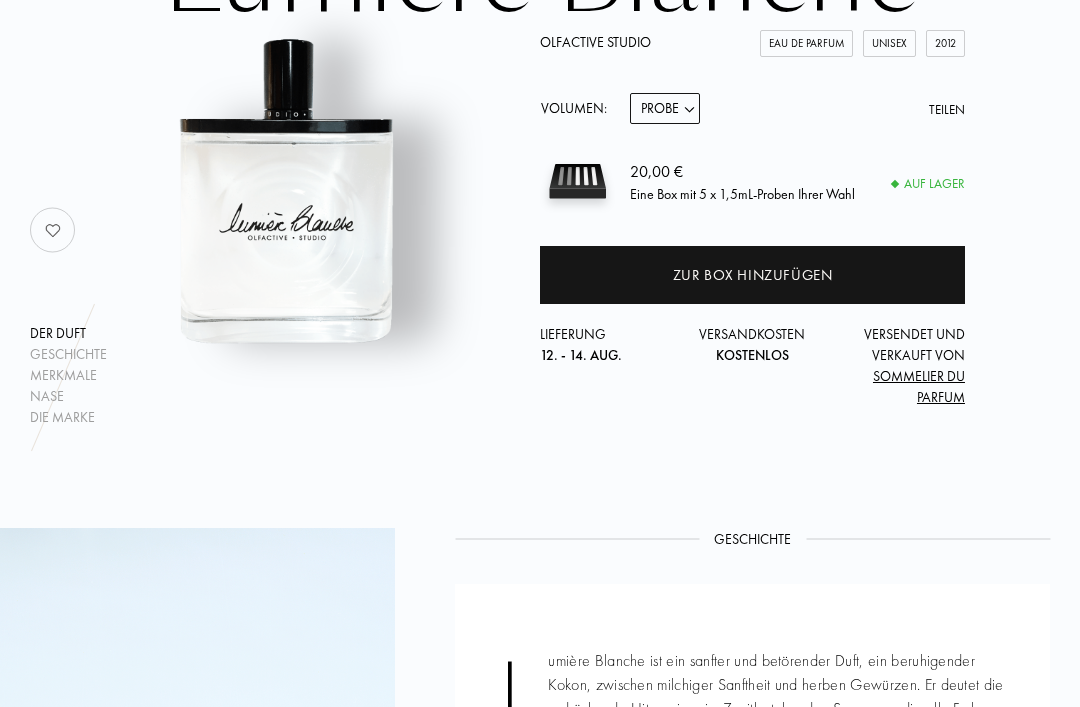 scroll, scrollTop: 211, scrollLeft: 0, axis: vertical 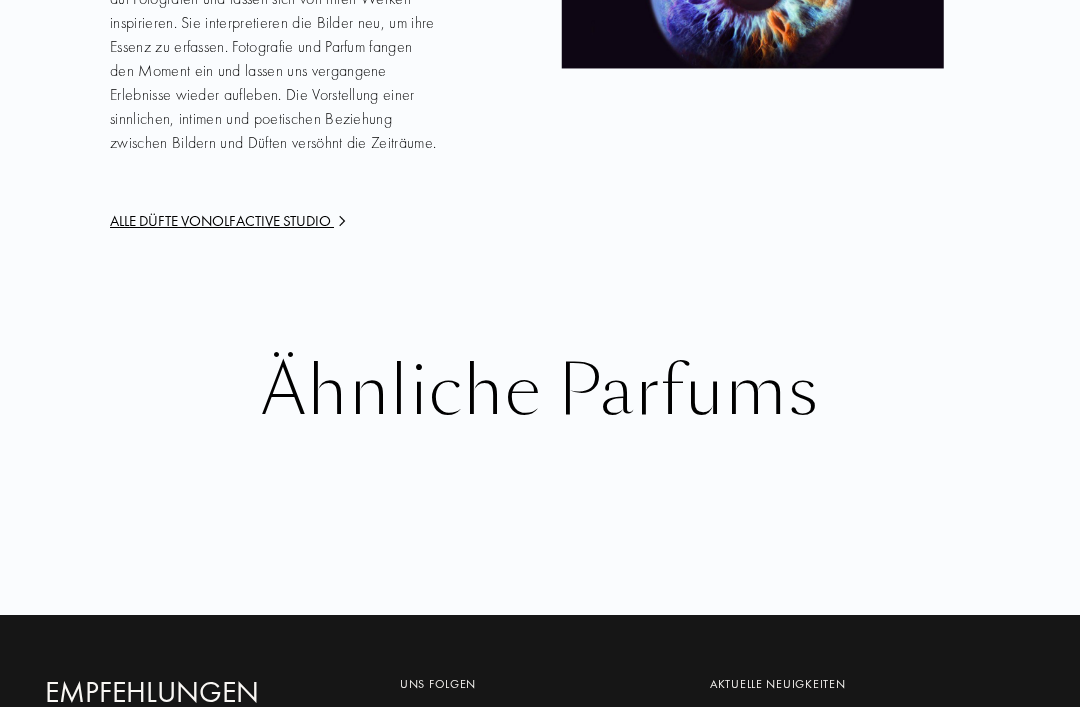 click on "Ähnliche Parfums" at bounding box center (540, 392) 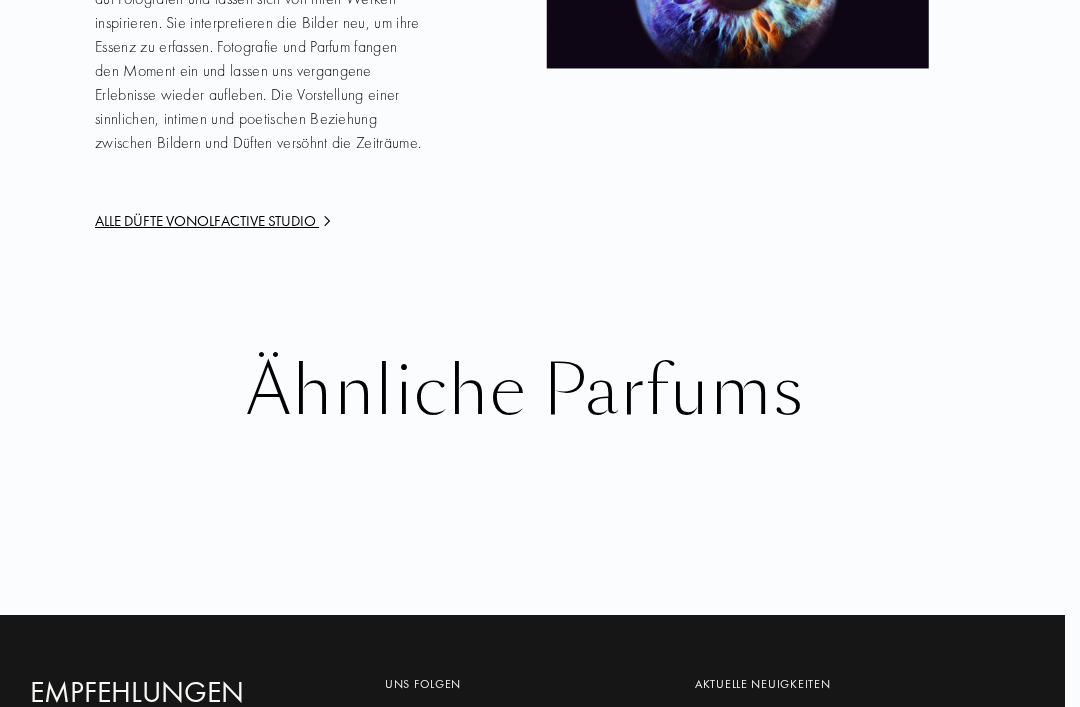 scroll, scrollTop: 3062, scrollLeft: 65, axis: both 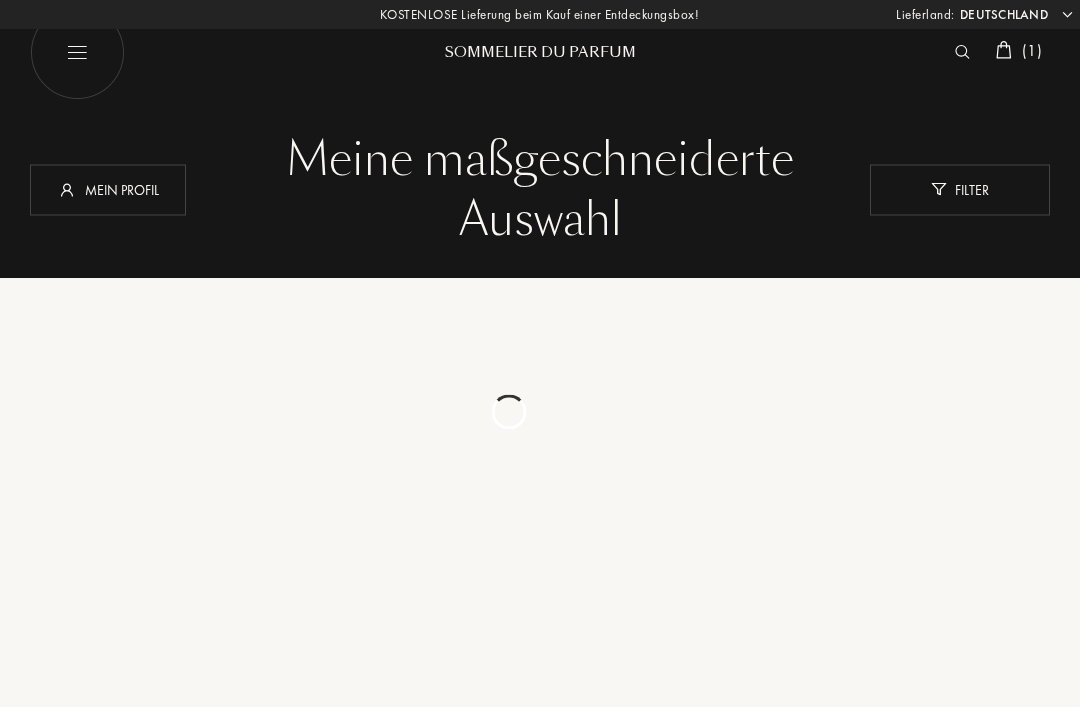 select on "DE" 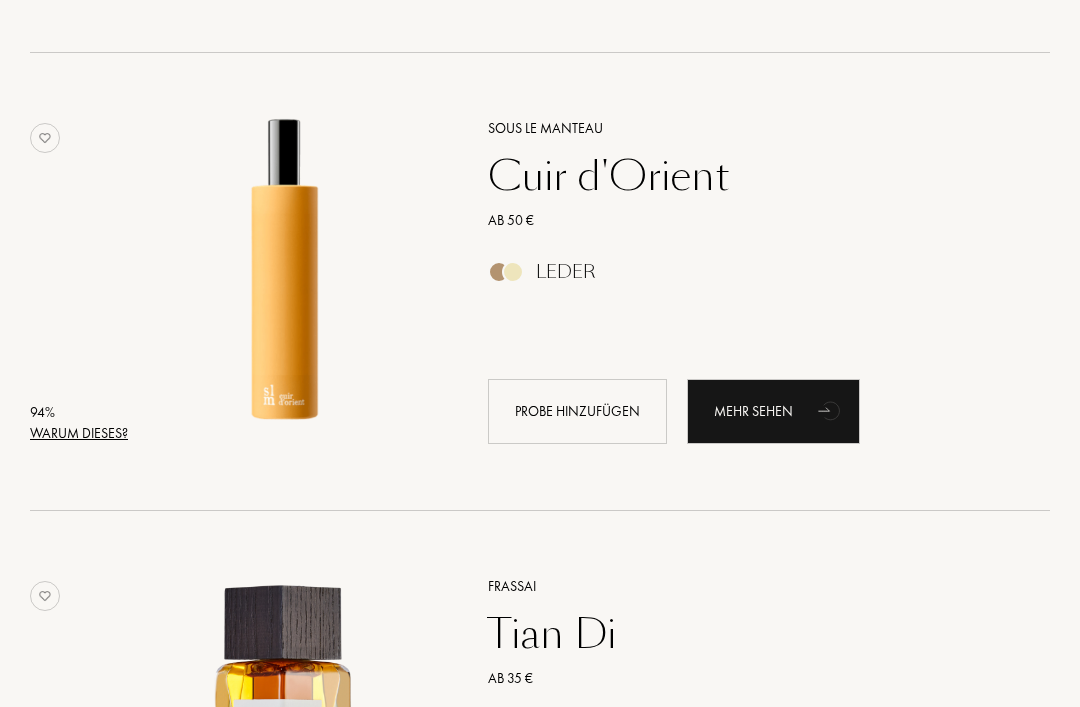 scroll, scrollTop: 2983, scrollLeft: 0, axis: vertical 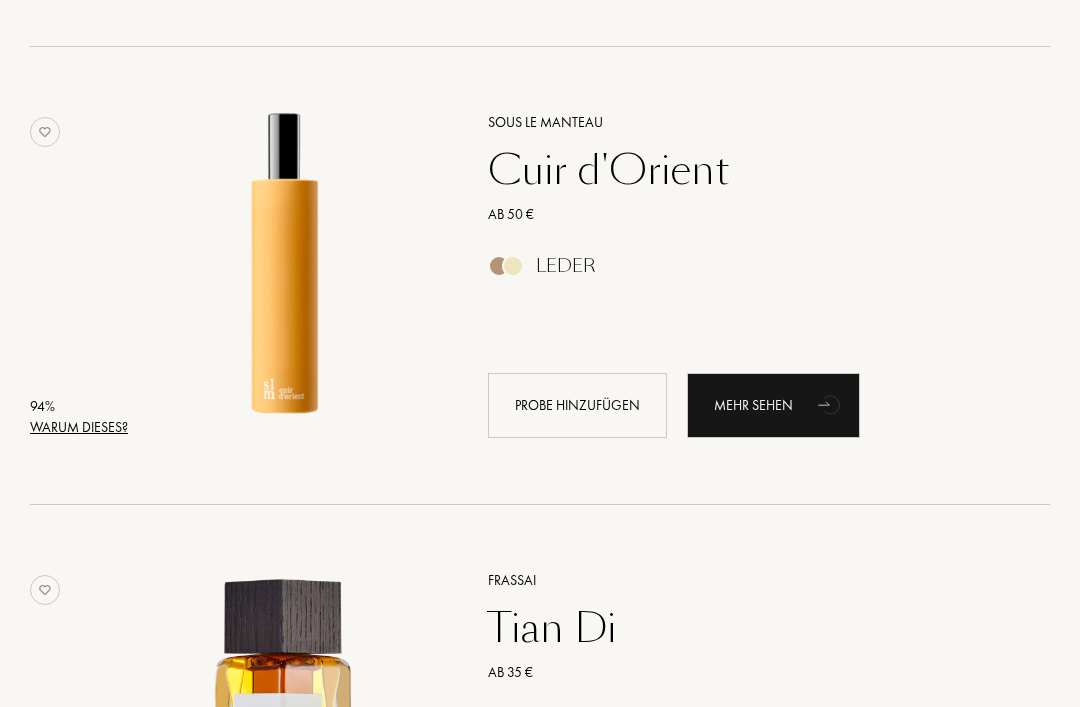 click on "Probe hinzufügen" at bounding box center [577, 406] 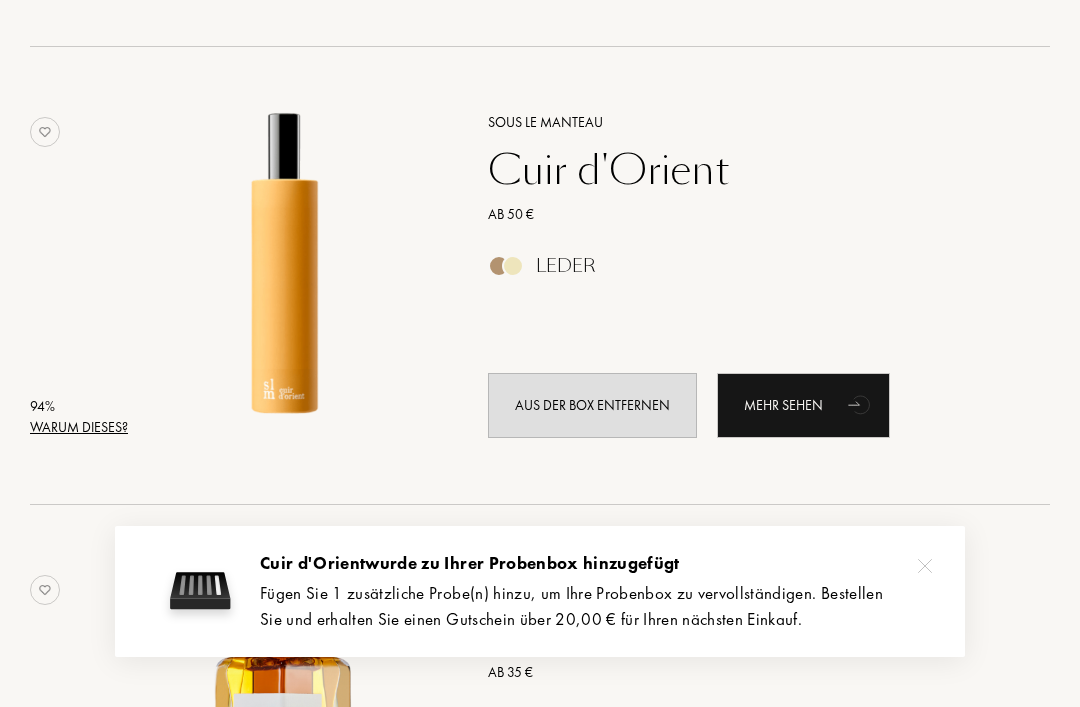 click on "Sous le Manteau Cuir d'Orient Ab 50 € Leder Aus der Box entfernen Mehr sehen" at bounding box center (747, 274) 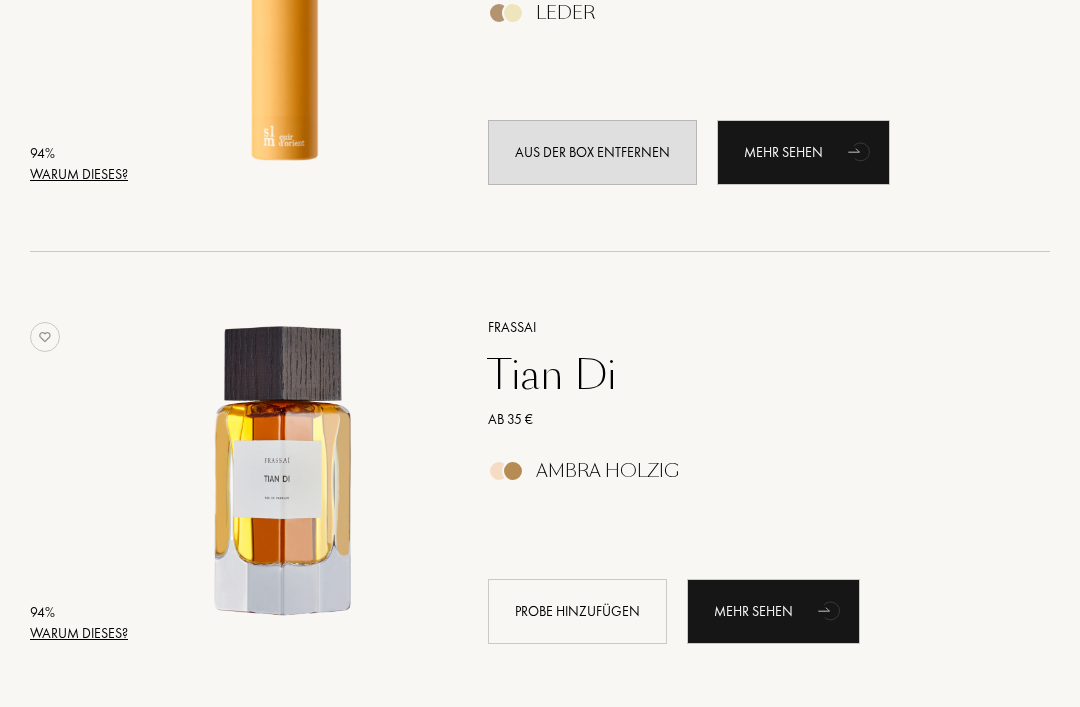 scroll, scrollTop: 3301, scrollLeft: 0, axis: vertical 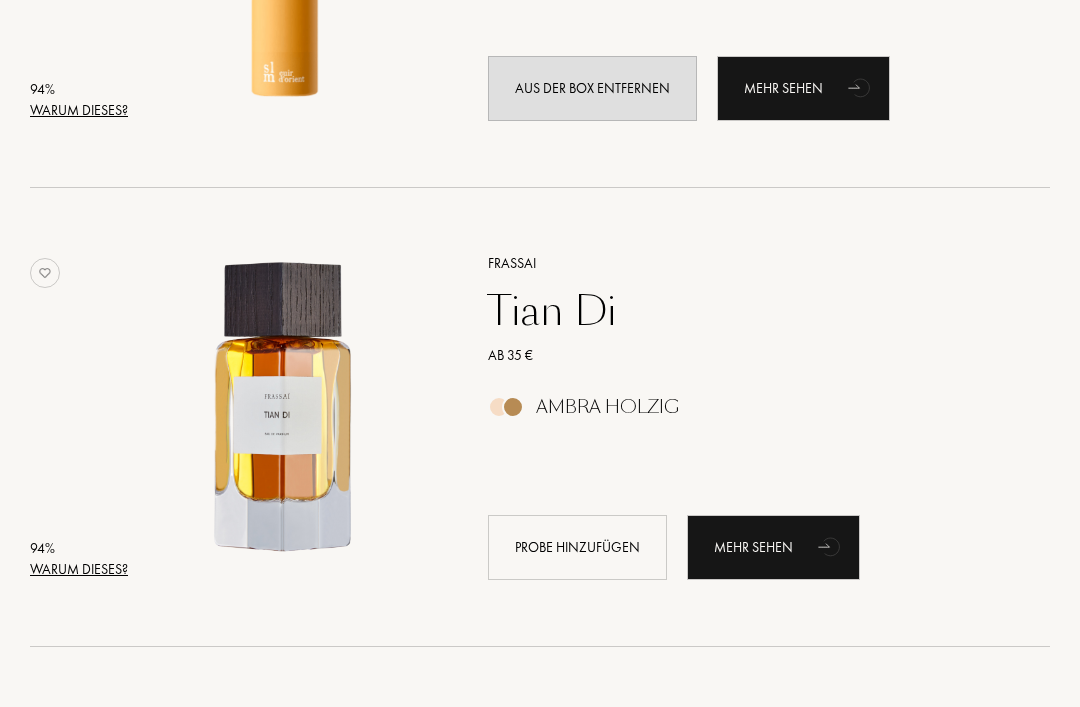 click on "Tian Di" at bounding box center [747, 311] 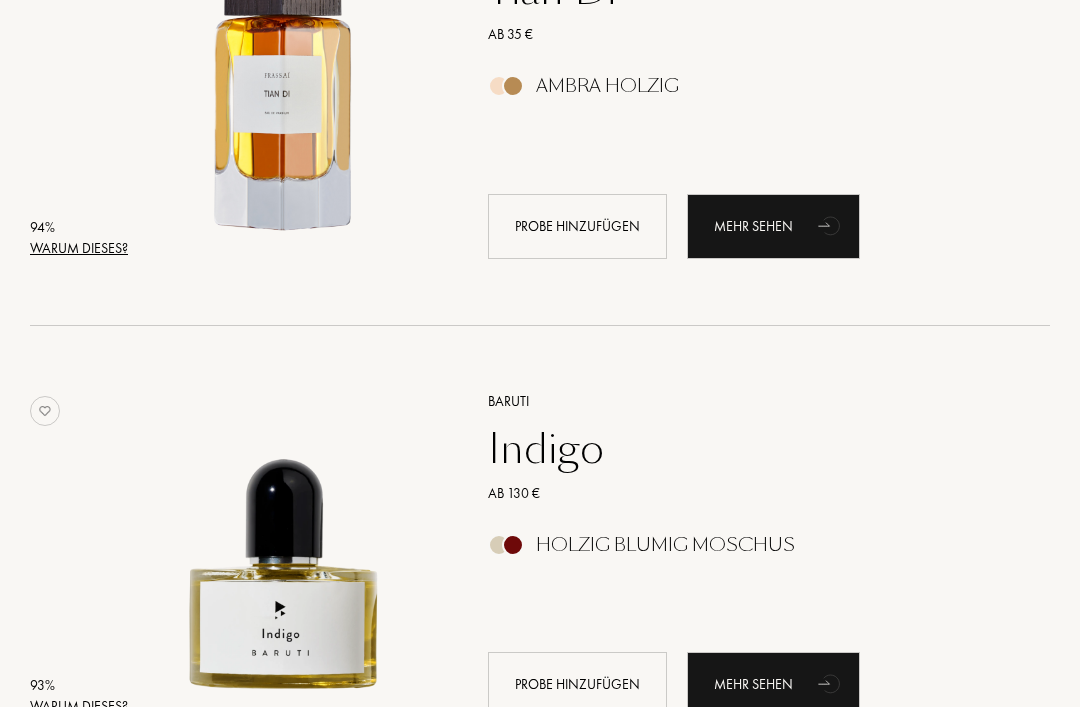 scroll, scrollTop: 3560, scrollLeft: 0, axis: vertical 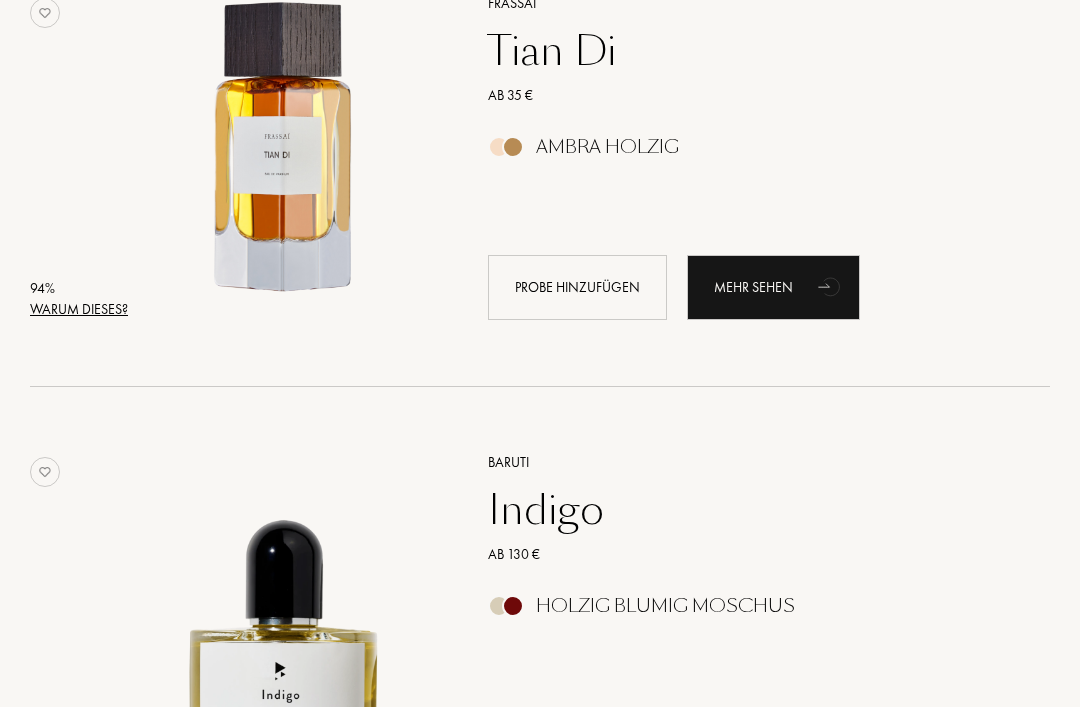 click on "Probe hinzufügen" at bounding box center (577, 288) 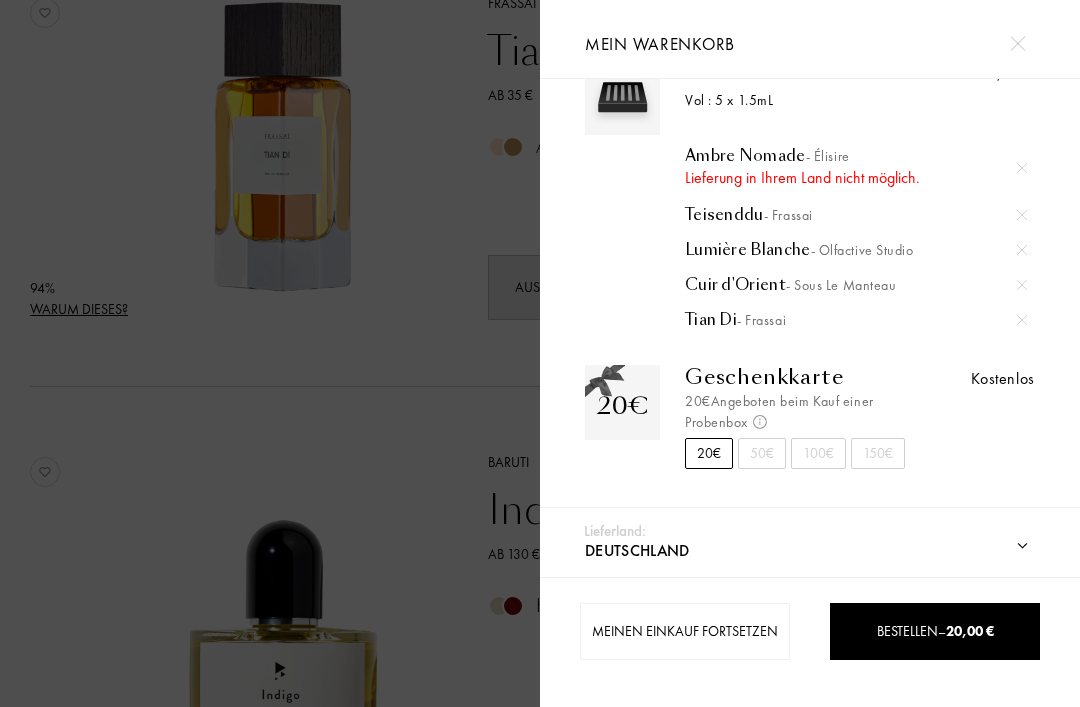 scroll, scrollTop: 59, scrollLeft: 0, axis: vertical 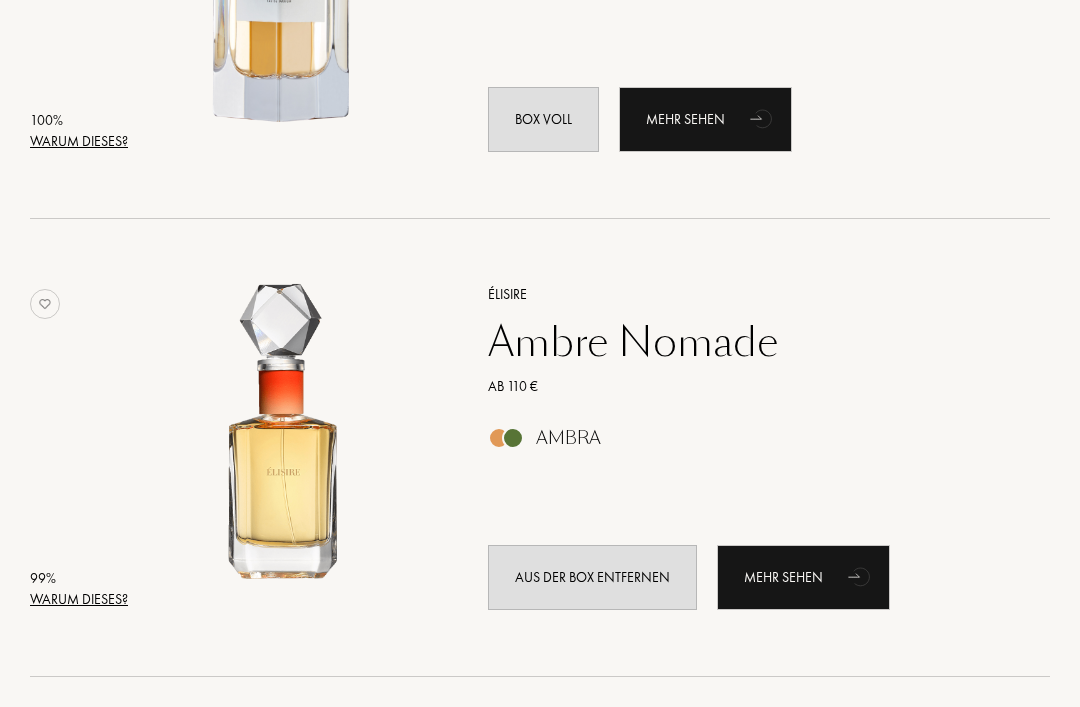 click on "Ambre Nomade" at bounding box center [747, 343] 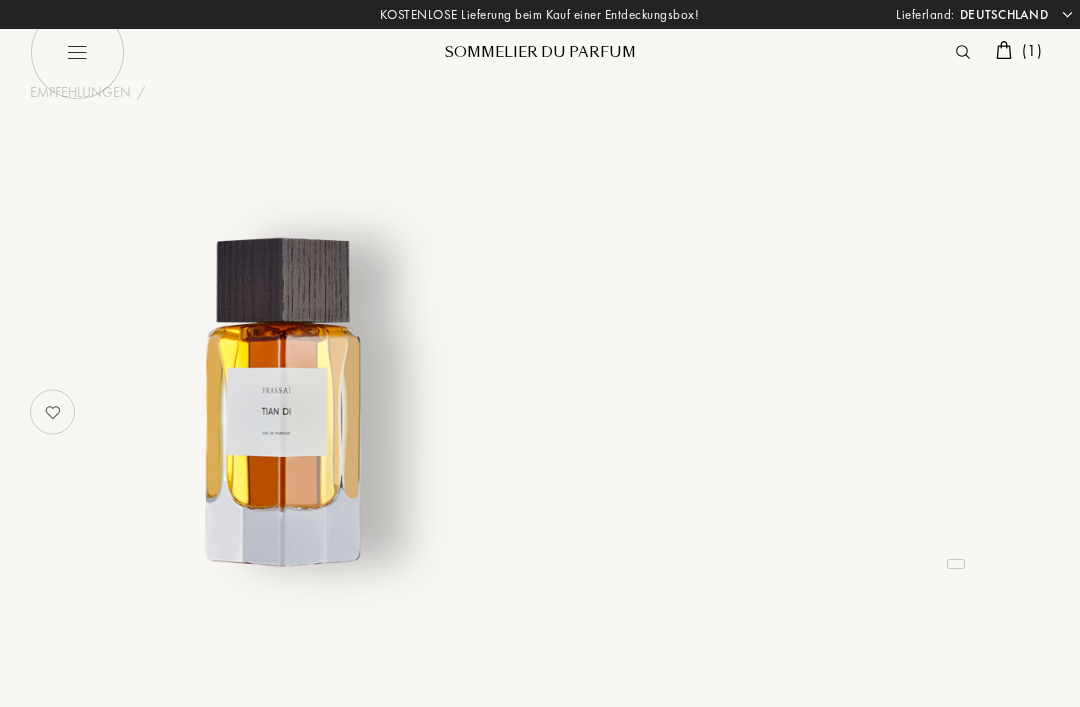 select on "DE" 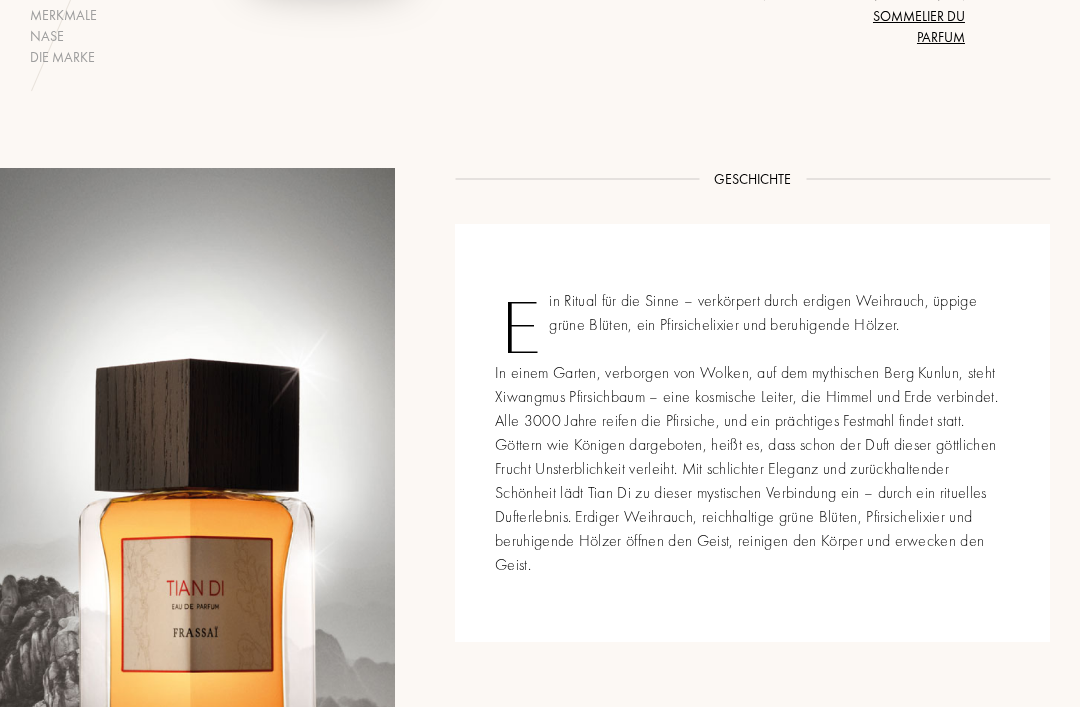 scroll, scrollTop: 466, scrollLeft: 0, axis: vertical 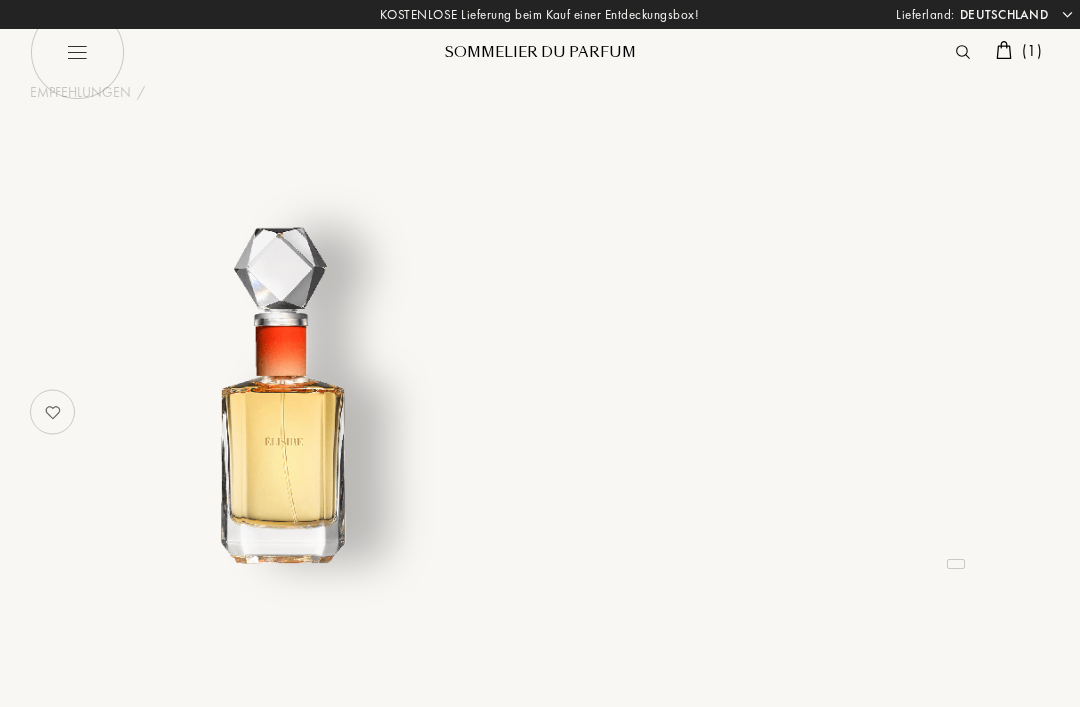 select on "DE" 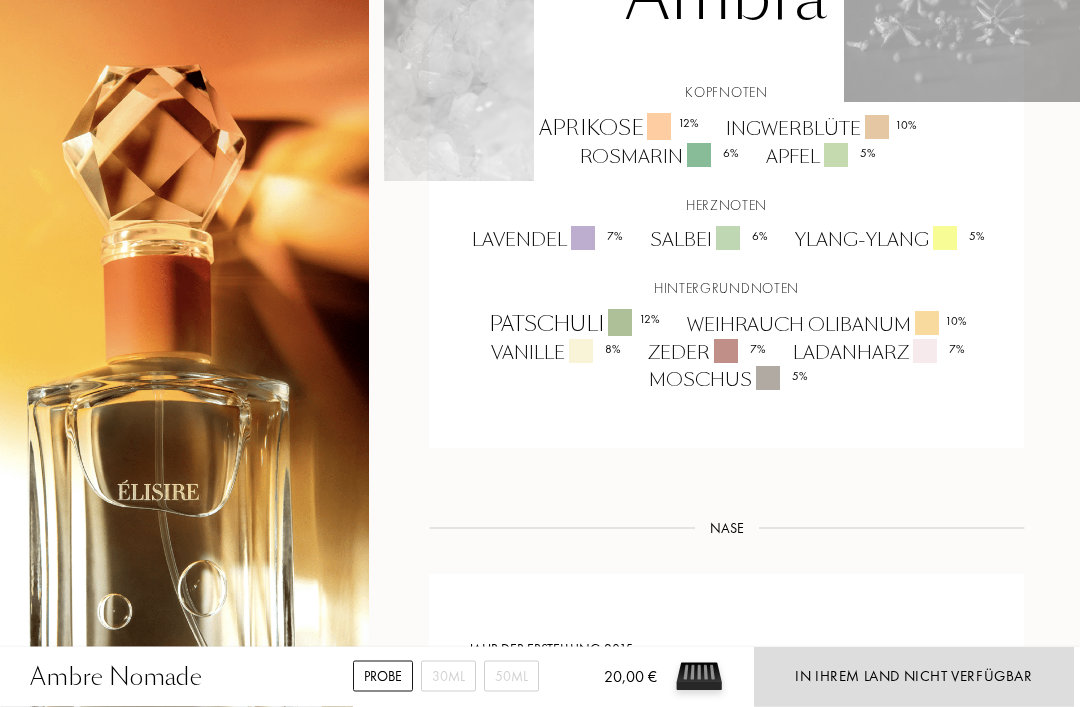 scroll, scrollTop: 1394, scrollLeft: 26, axis: both 